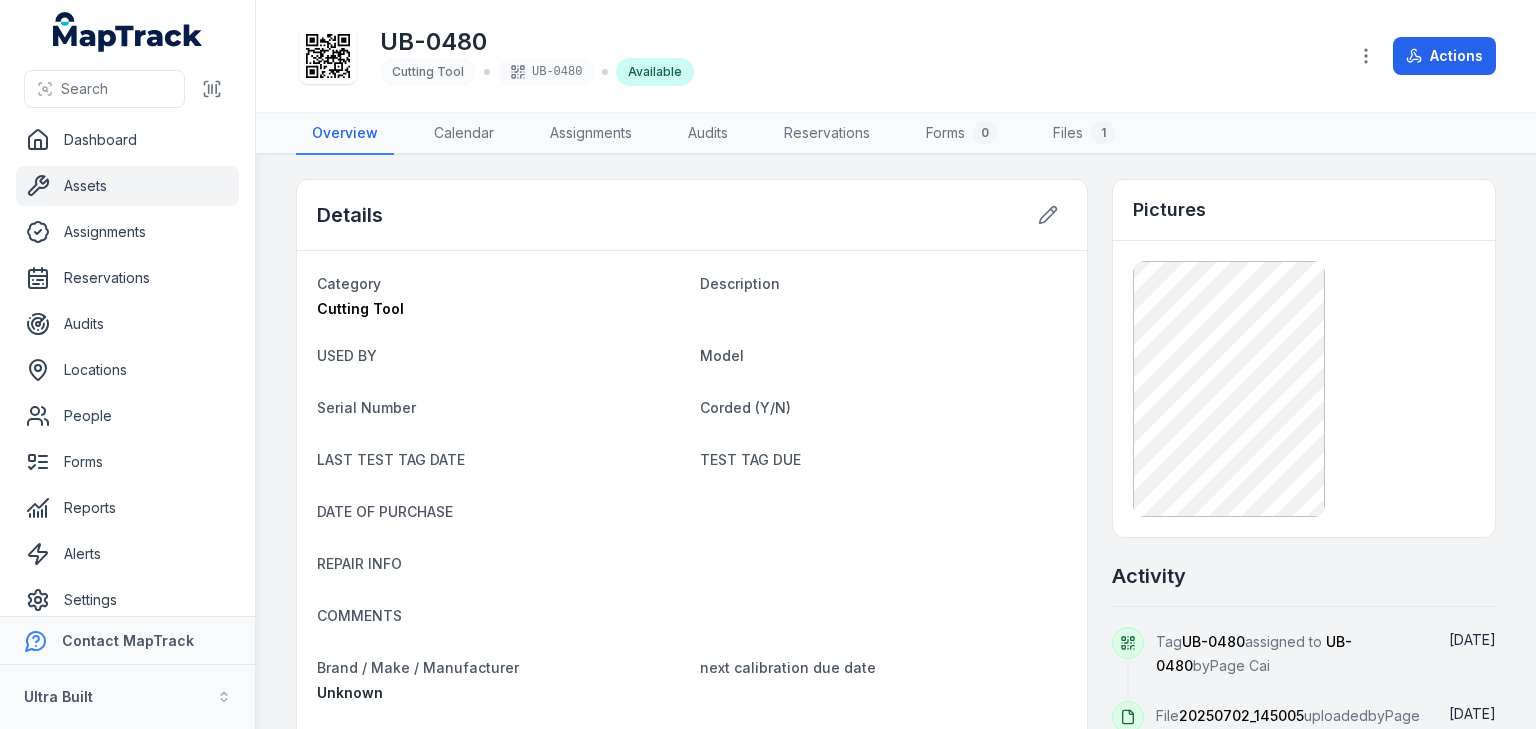 scroll, scrollTop: 0, scrollLeft: 0, axis: both 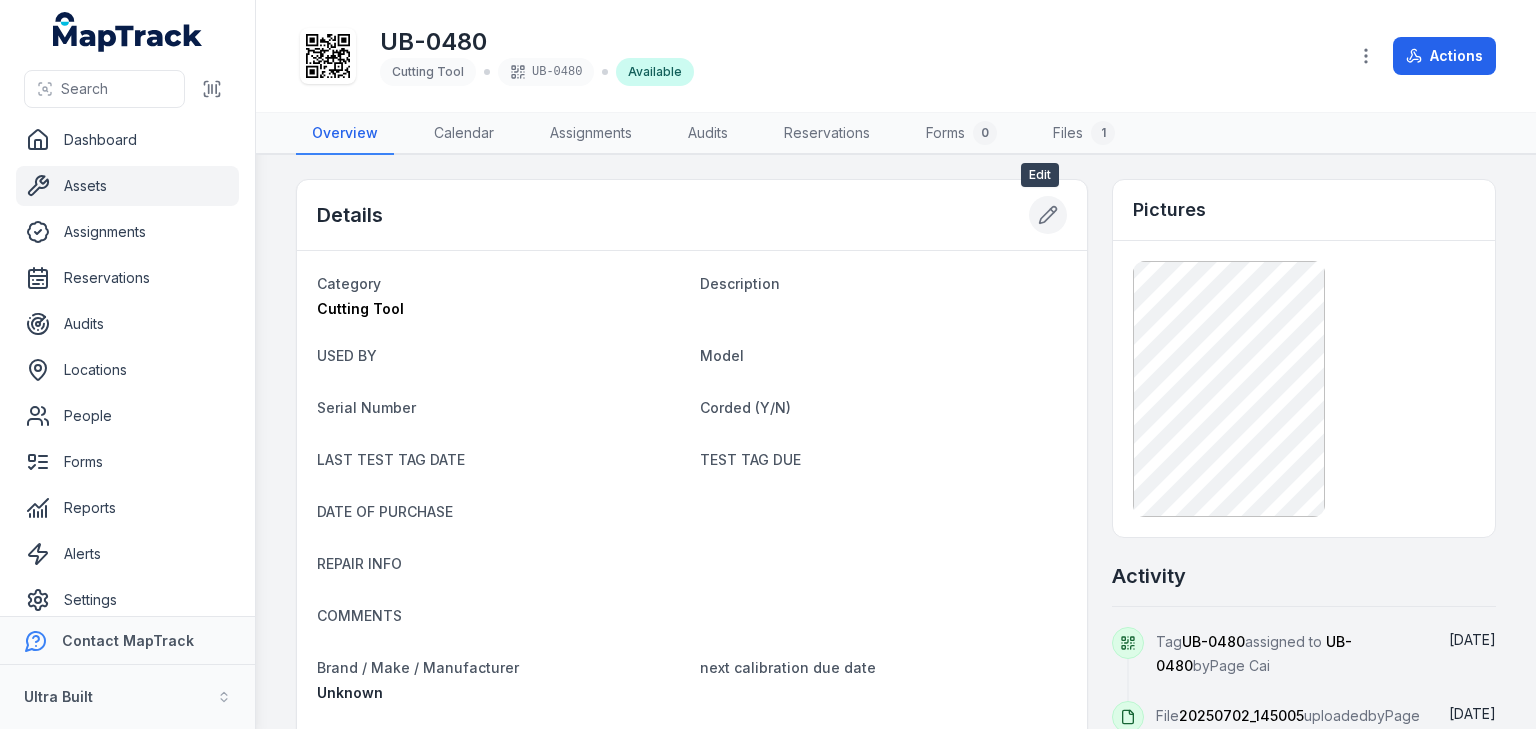 click at bounding box center (1048, 215) 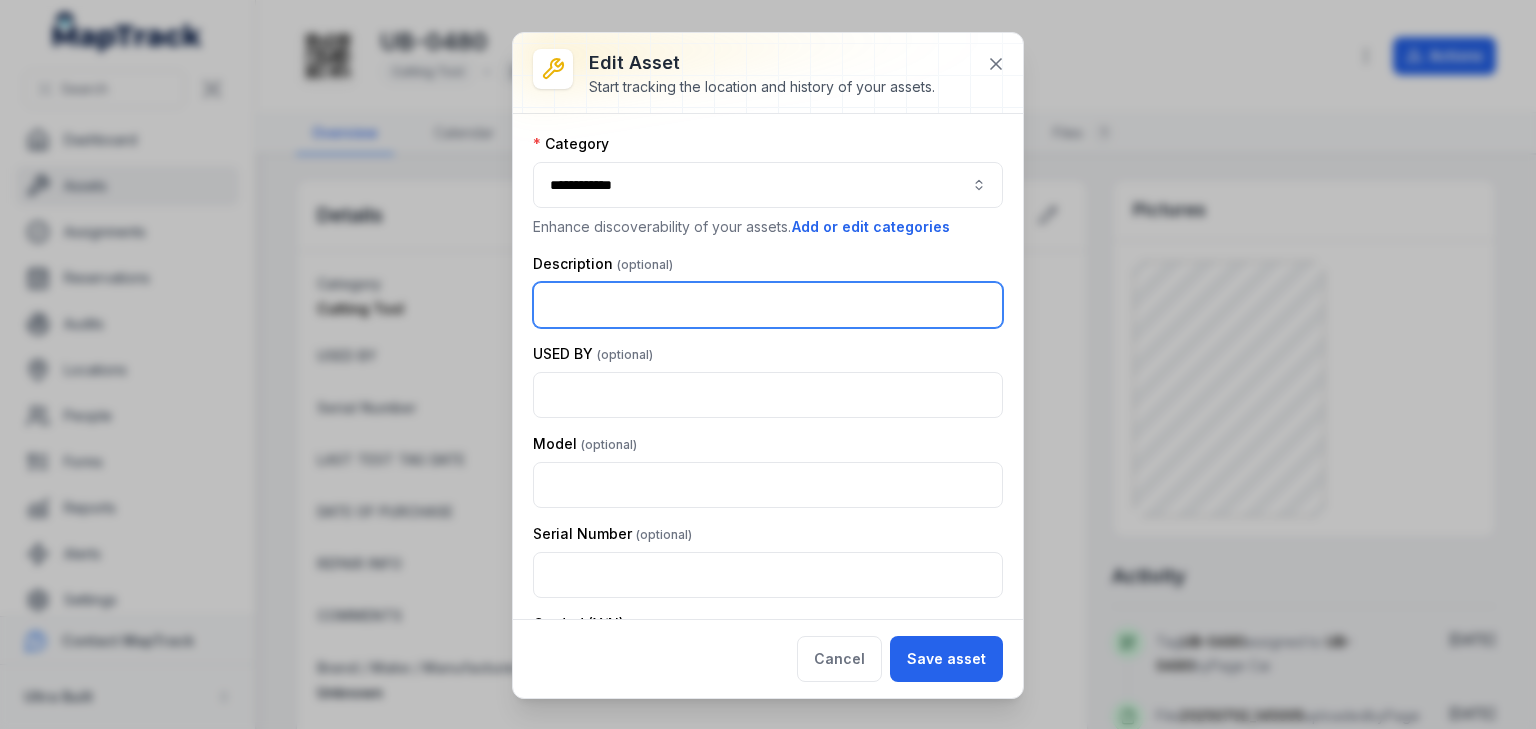 click at bounding box center (768, 305) 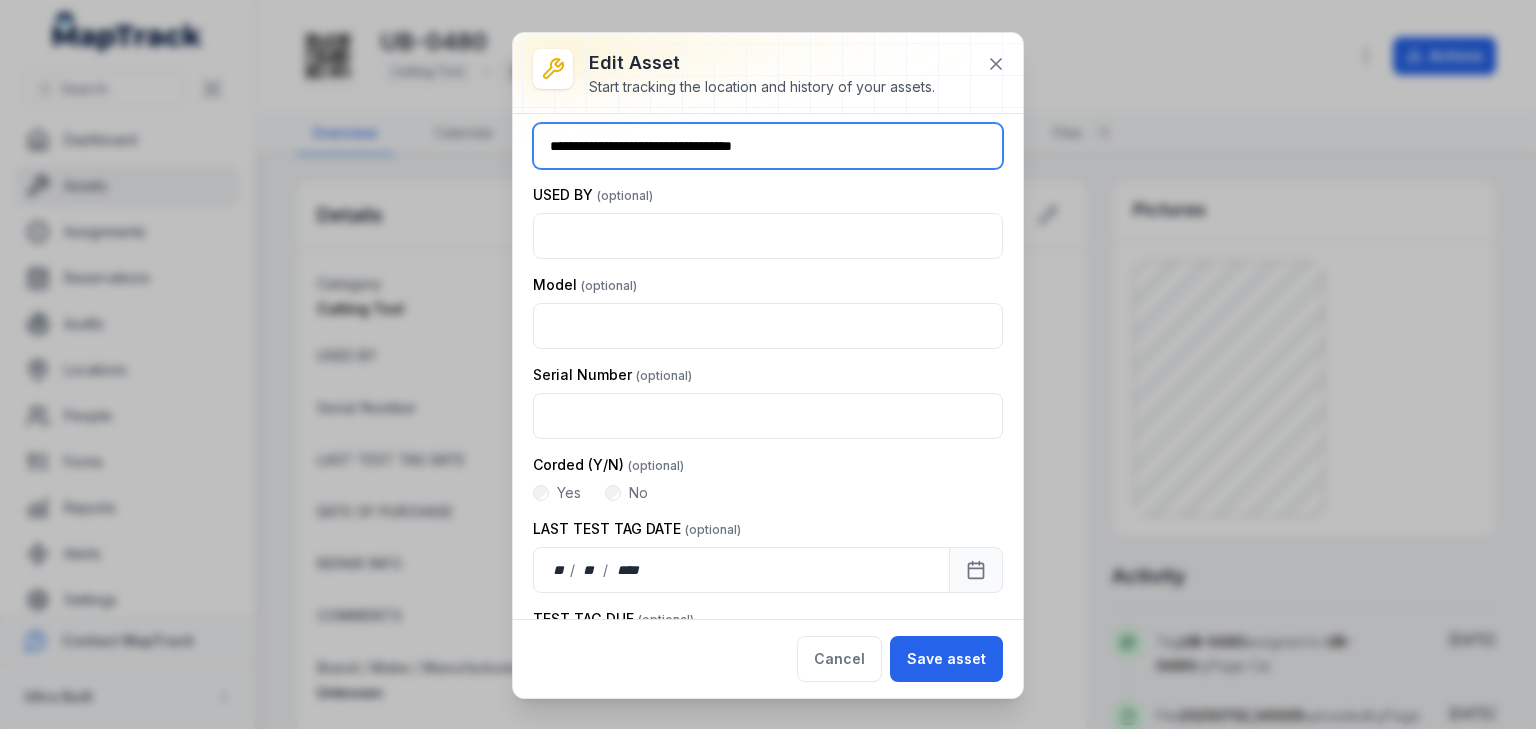 scroll, scrollTop: 160, scrollLeft: 0, axis: vertical 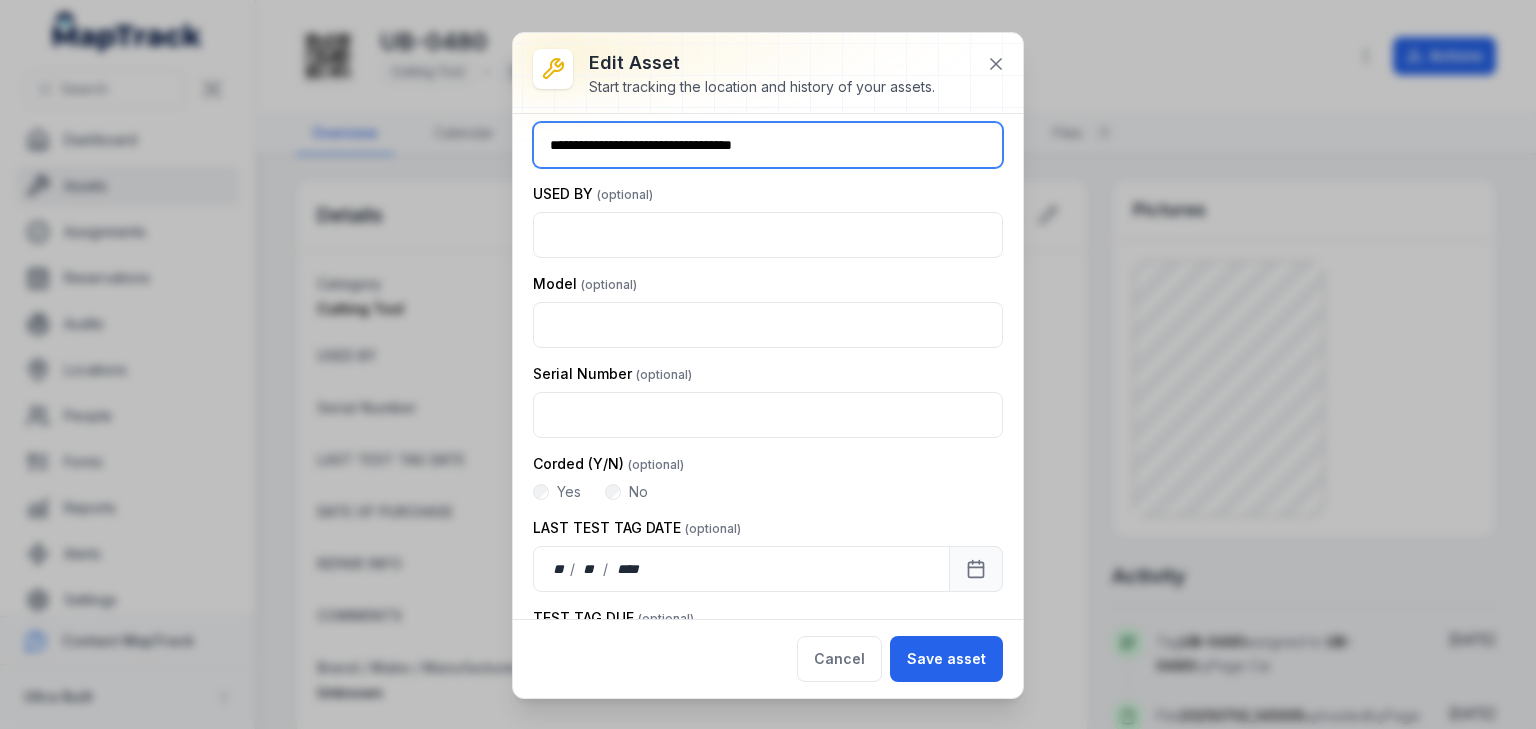 drag, startPoint x: 582, startPoint y: 140, endPoint x: 655, endPoint y: 142, distance: 73.02739 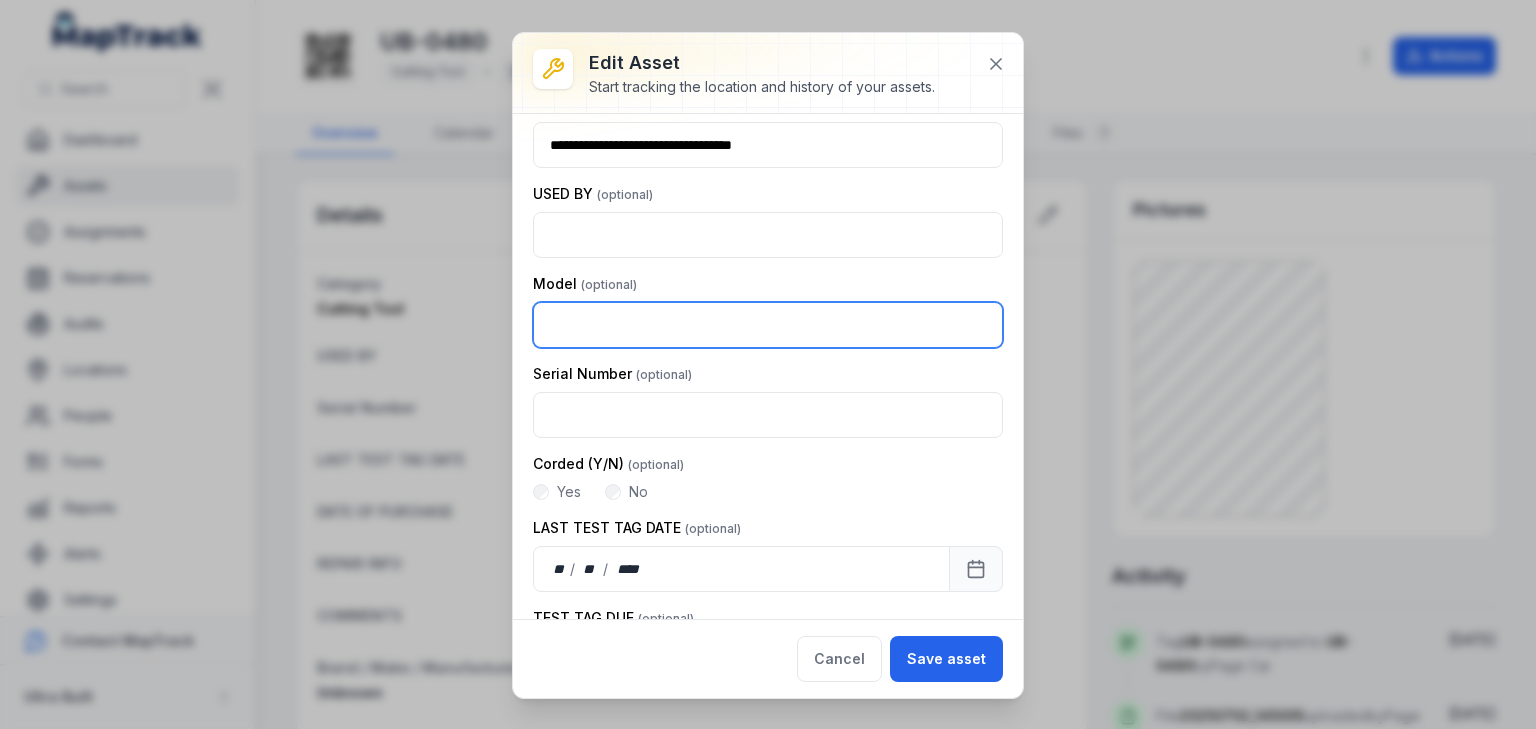 click at bounding box center [768, 325] 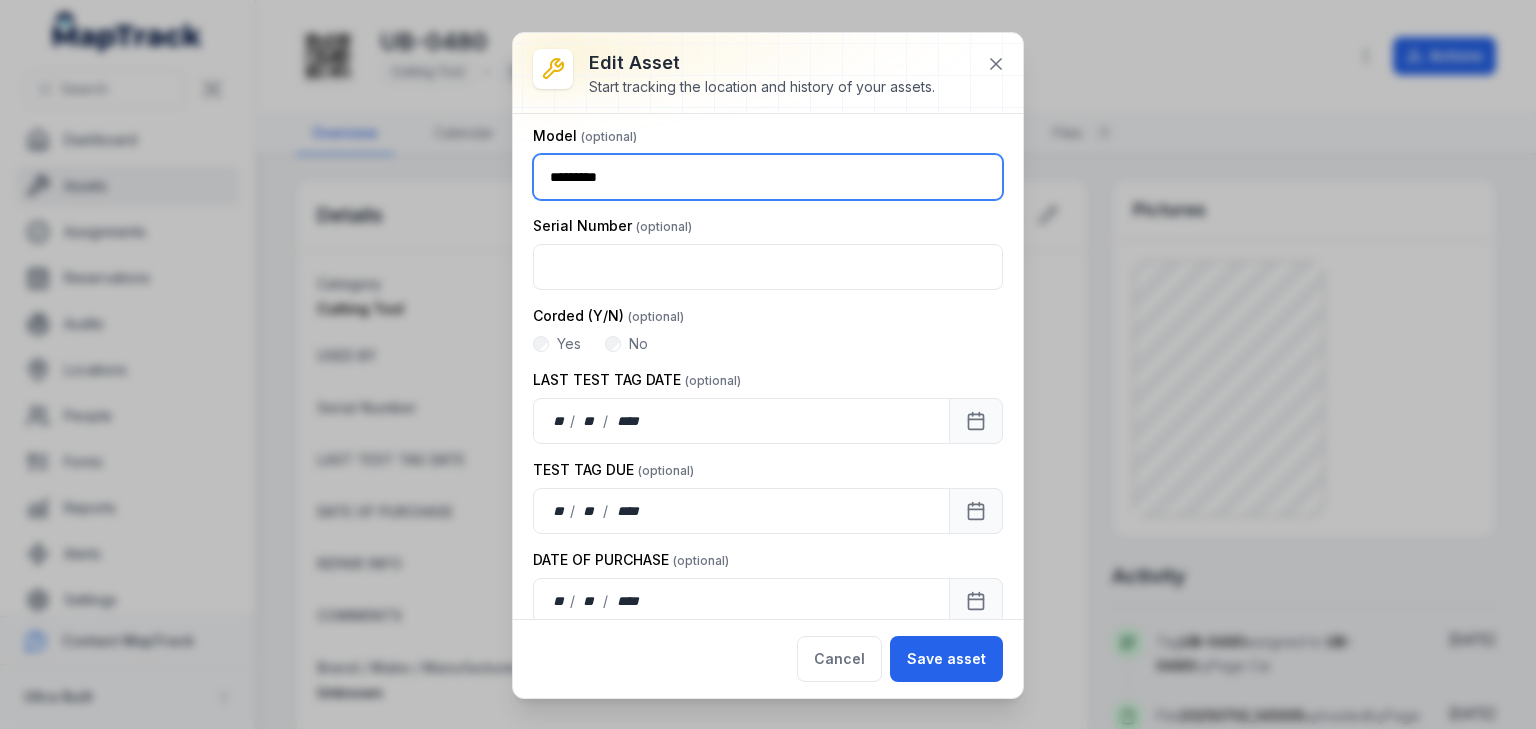 scroll, scrollTop: 320, scrollLeft: 0, axis: vertical 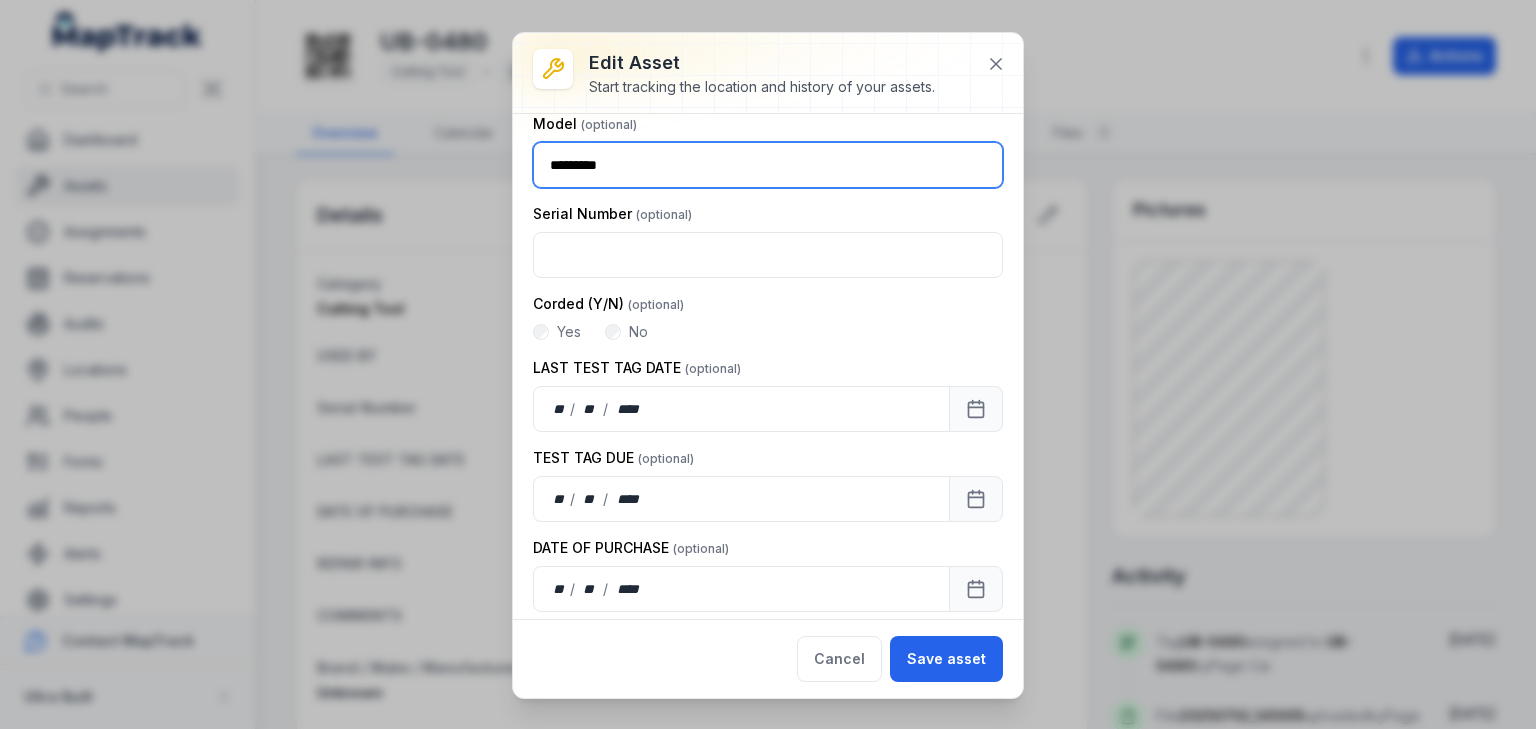 type on "*********" 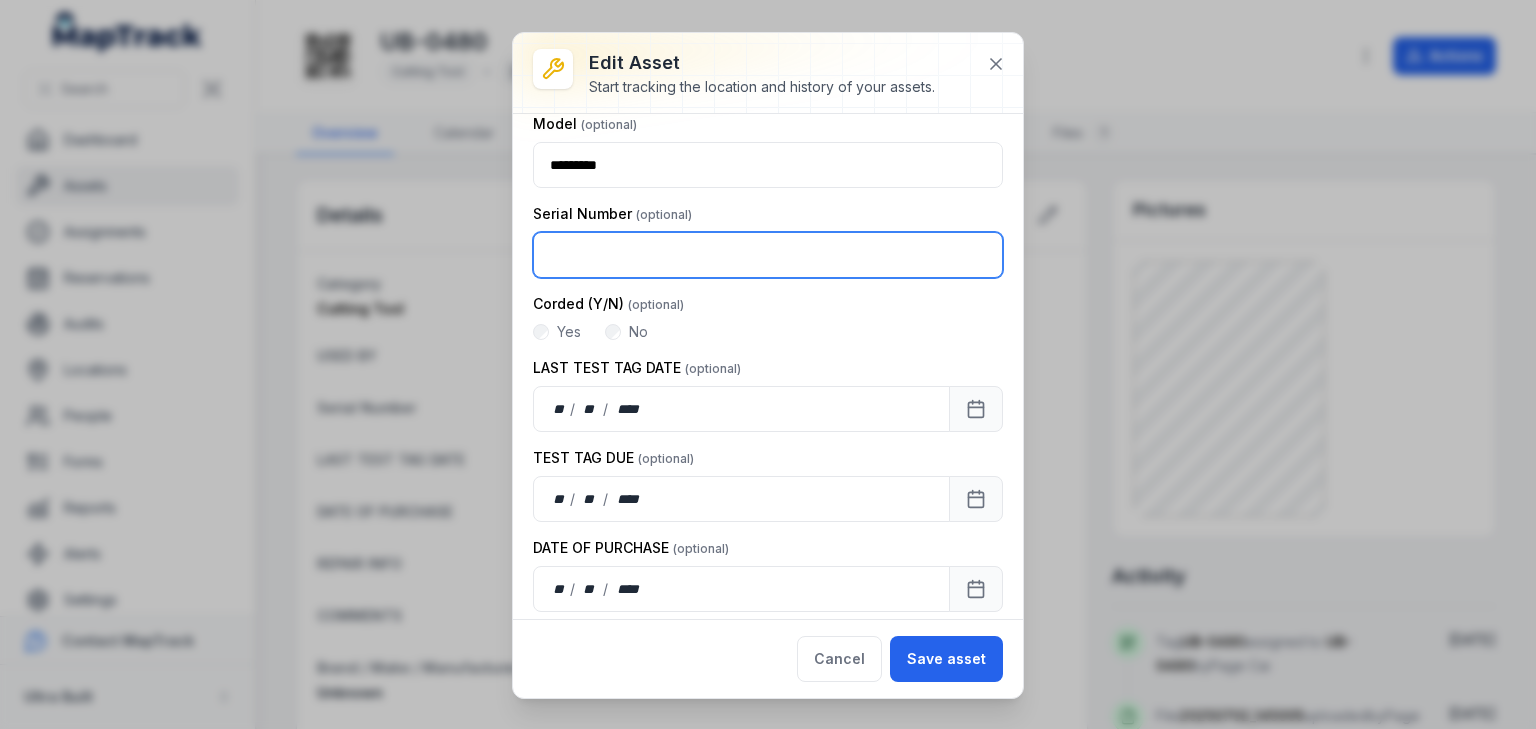 click at bounding box center [768, 255] 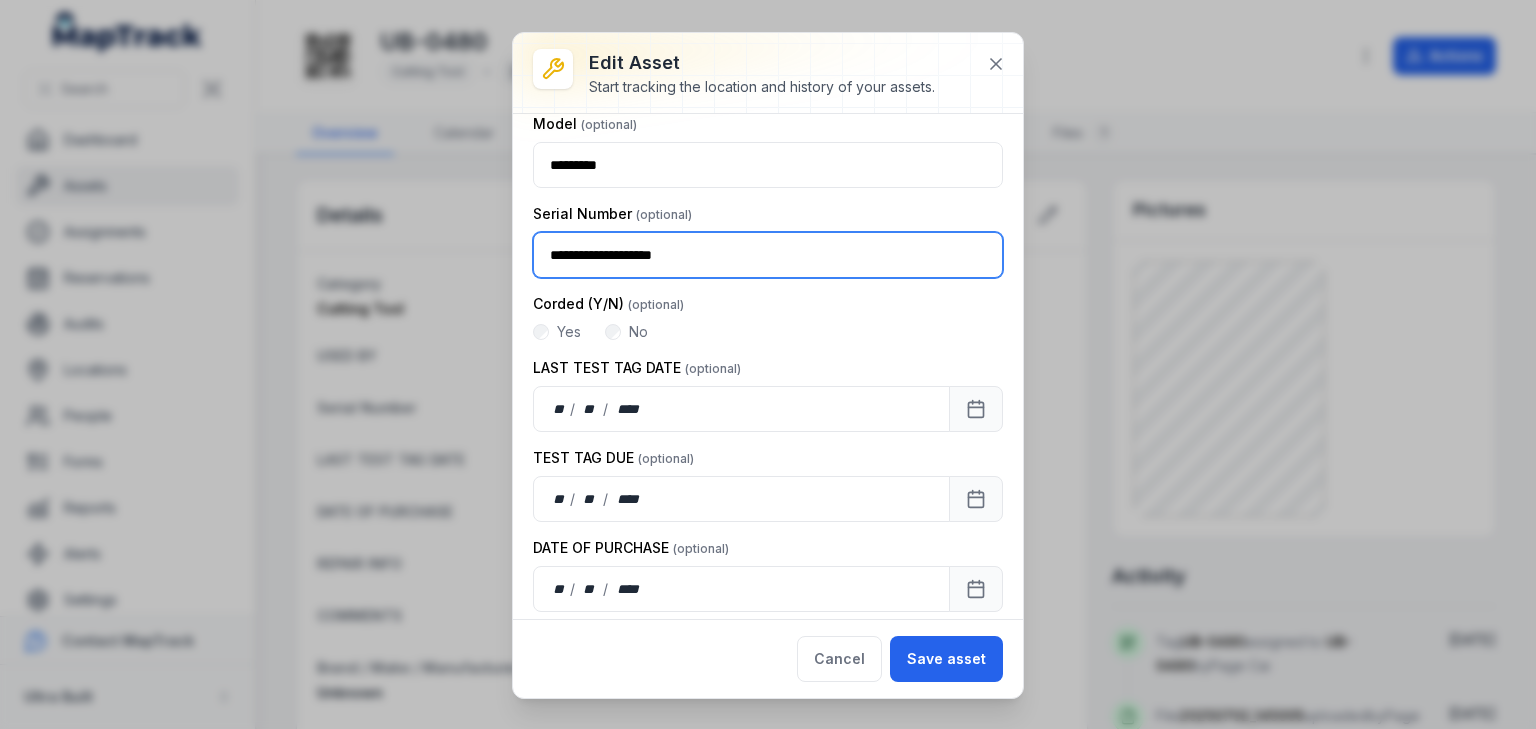 type on "**********" 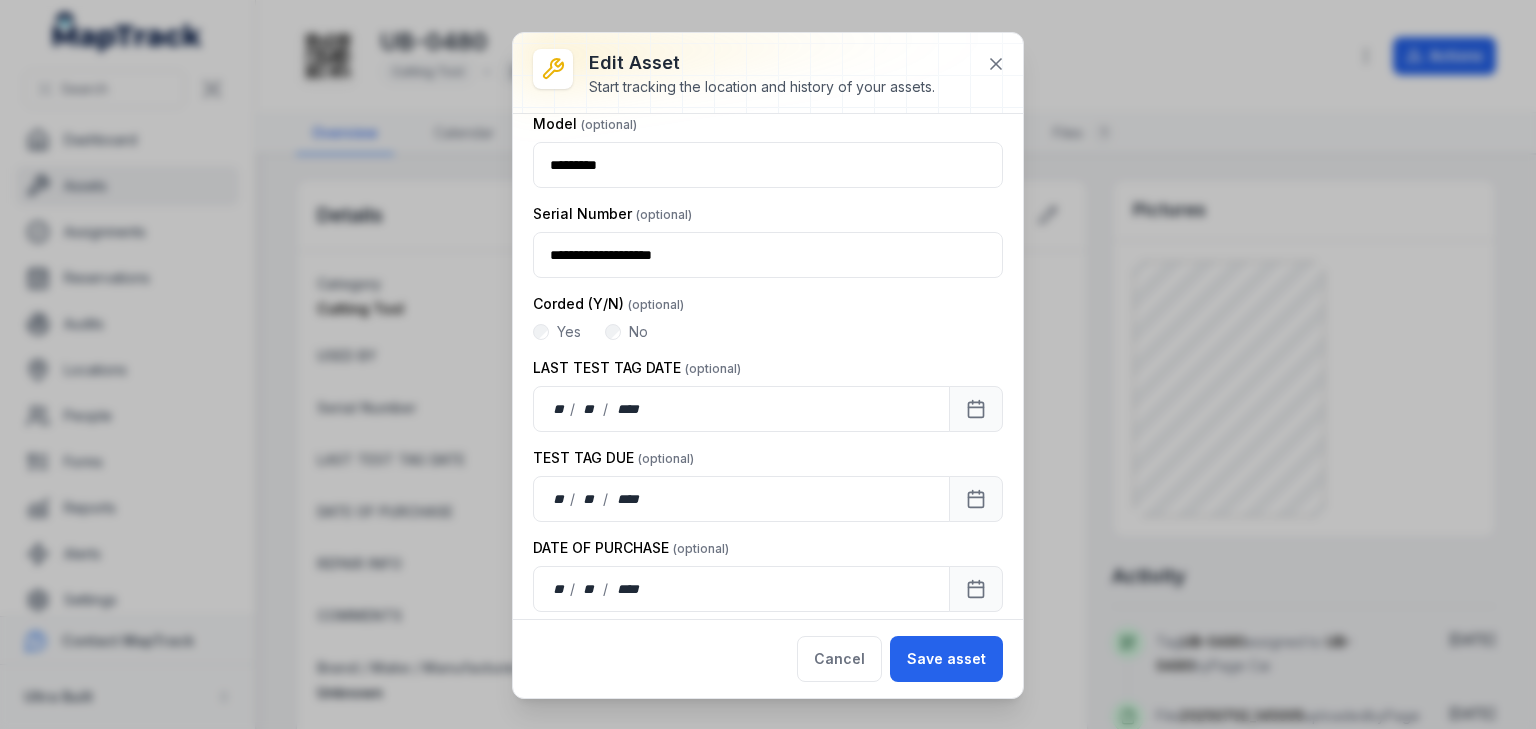 click on "Serial Number" at bounding box center [768, 214] 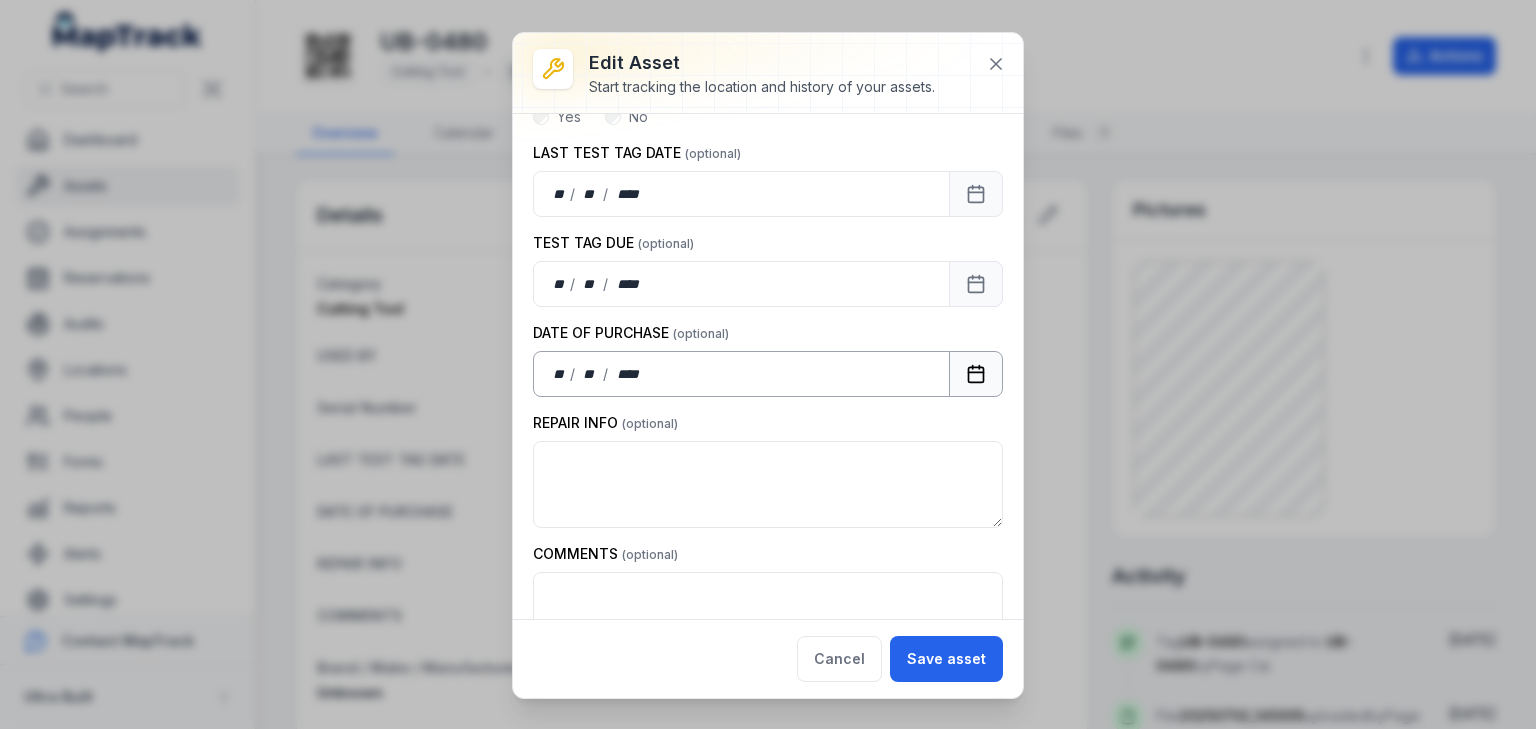 scroll, scrollTop: 560, scrollLeft: 0, axis: vertical 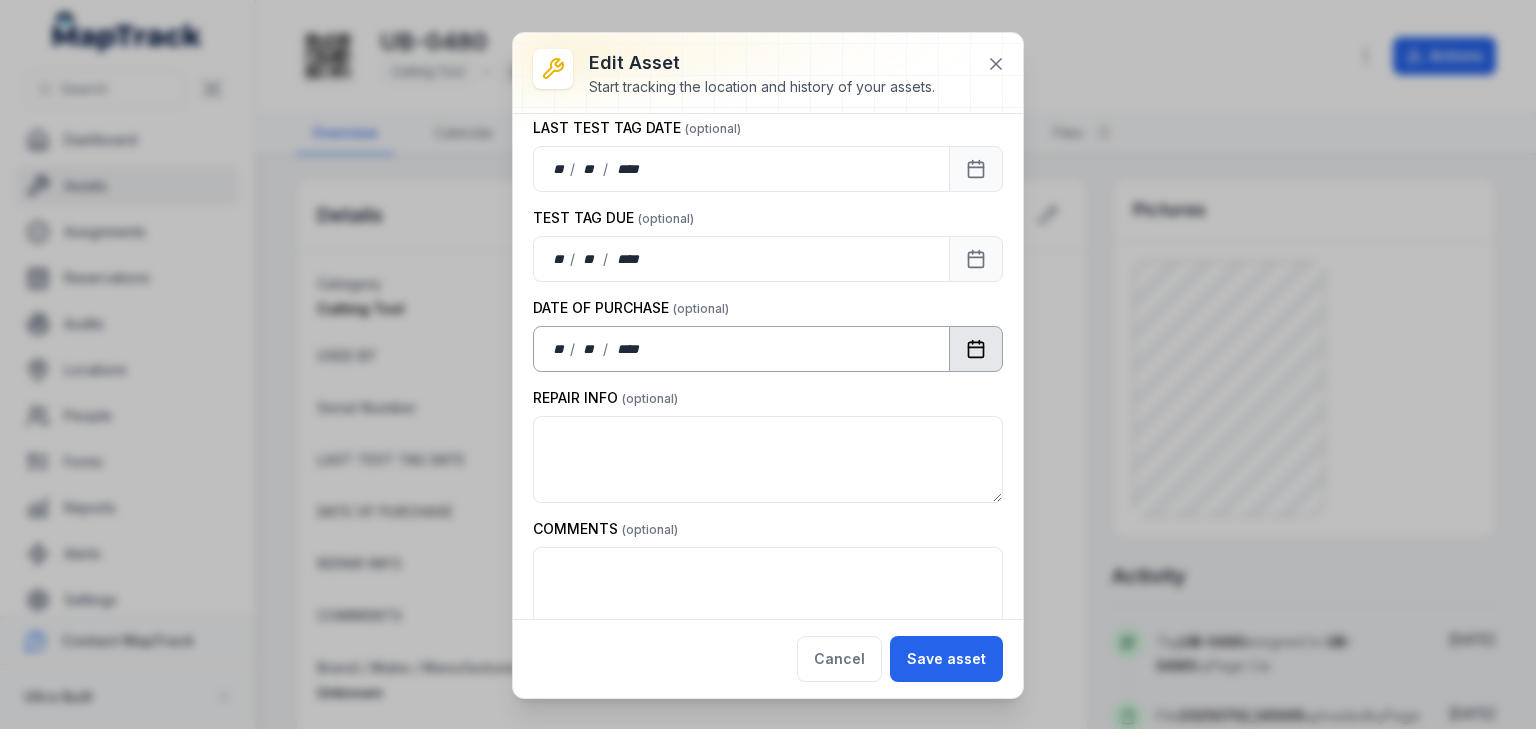 click at bounding box center [976, 349] 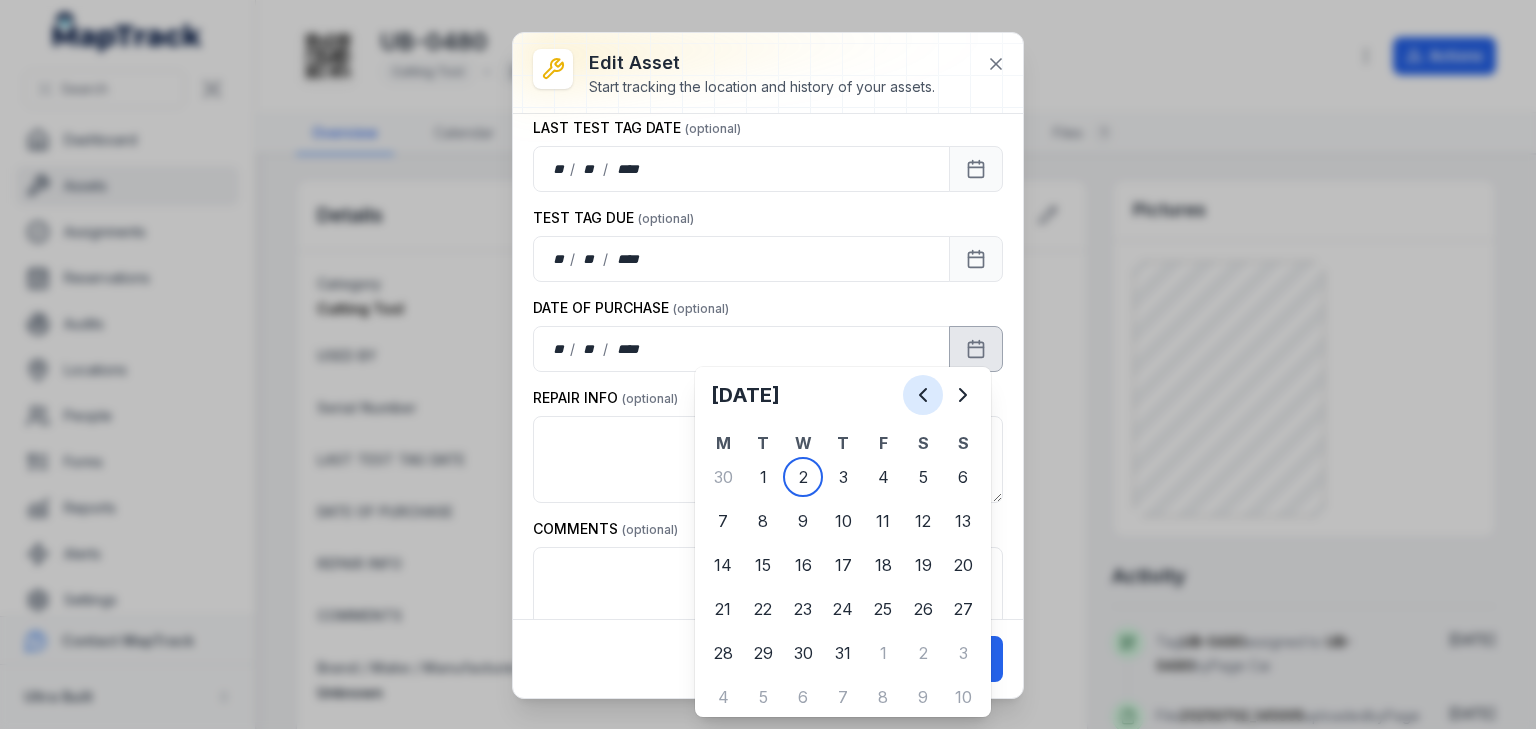 click 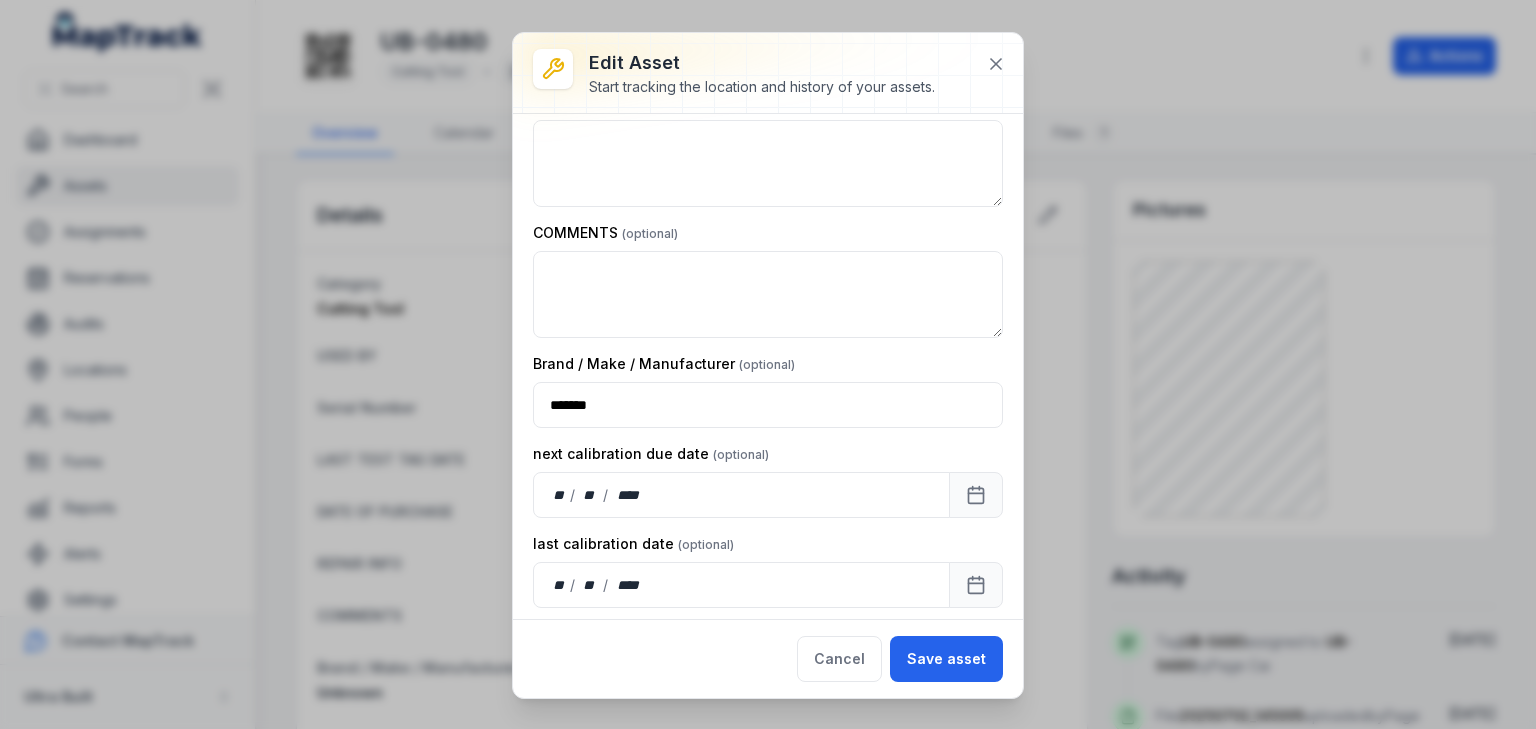scroll, scrollTop: 1040, scrollLeft: 0, axis: vertical 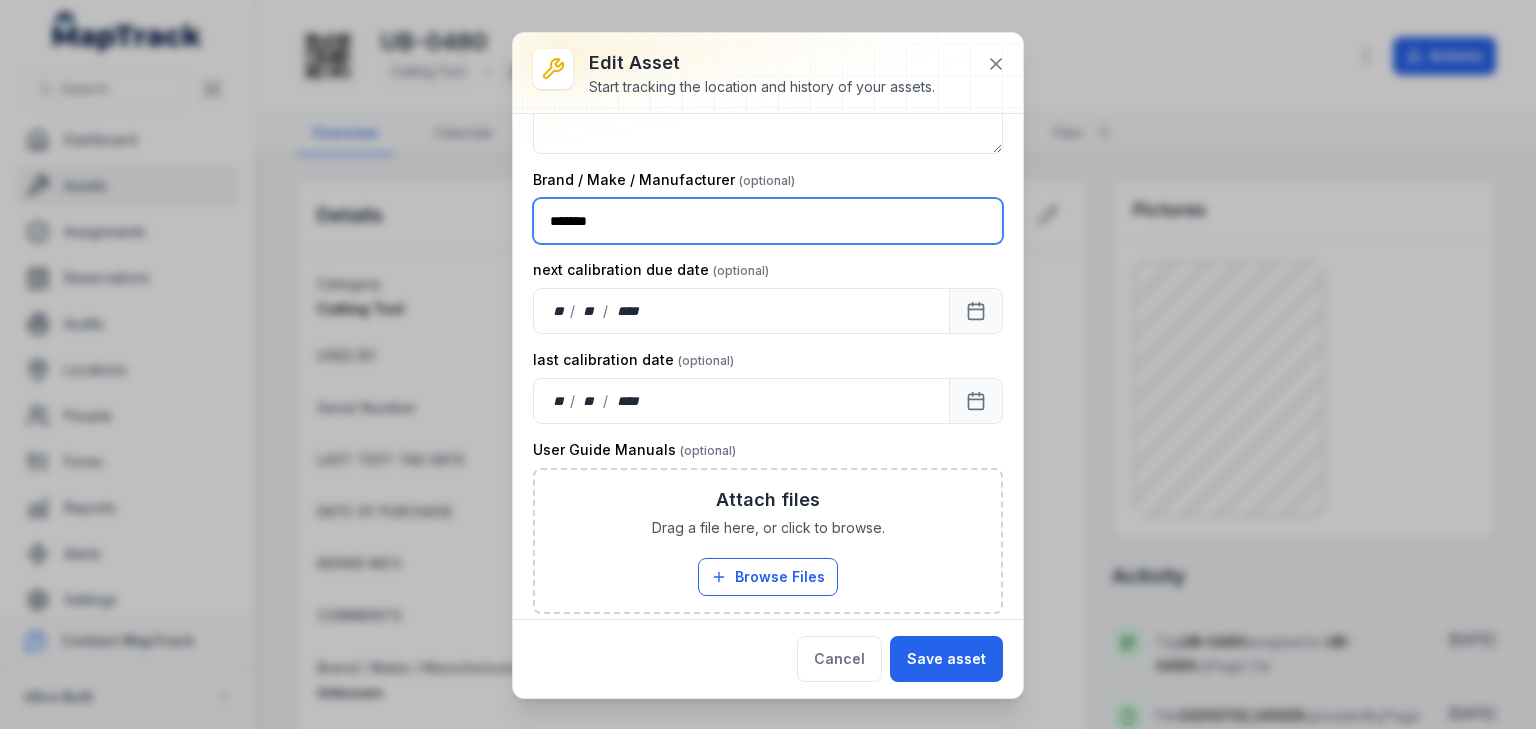 click on "*******" at bounding box center (768, 221) 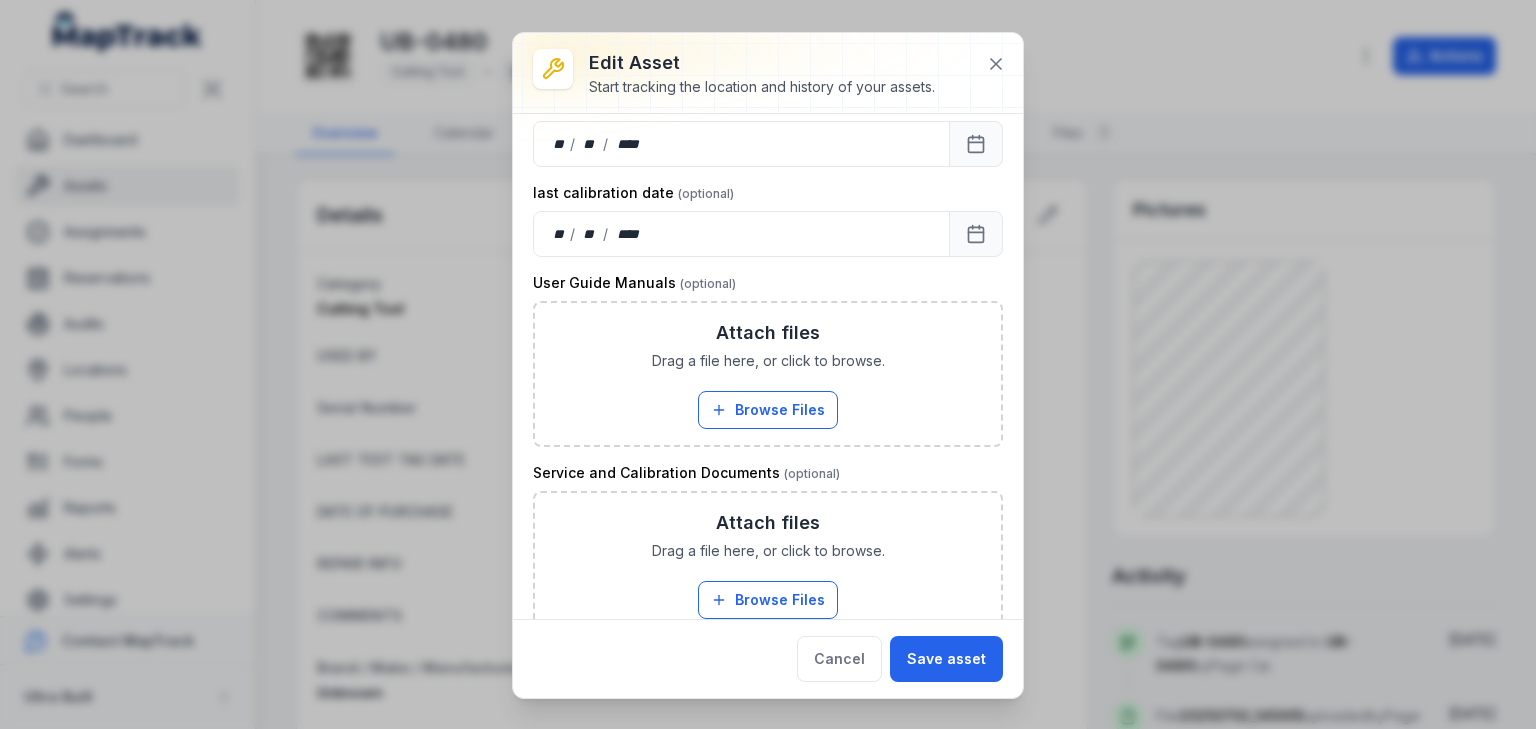 scroll, scrollTop: 1087, scrollLeft: 0, axis: vertical 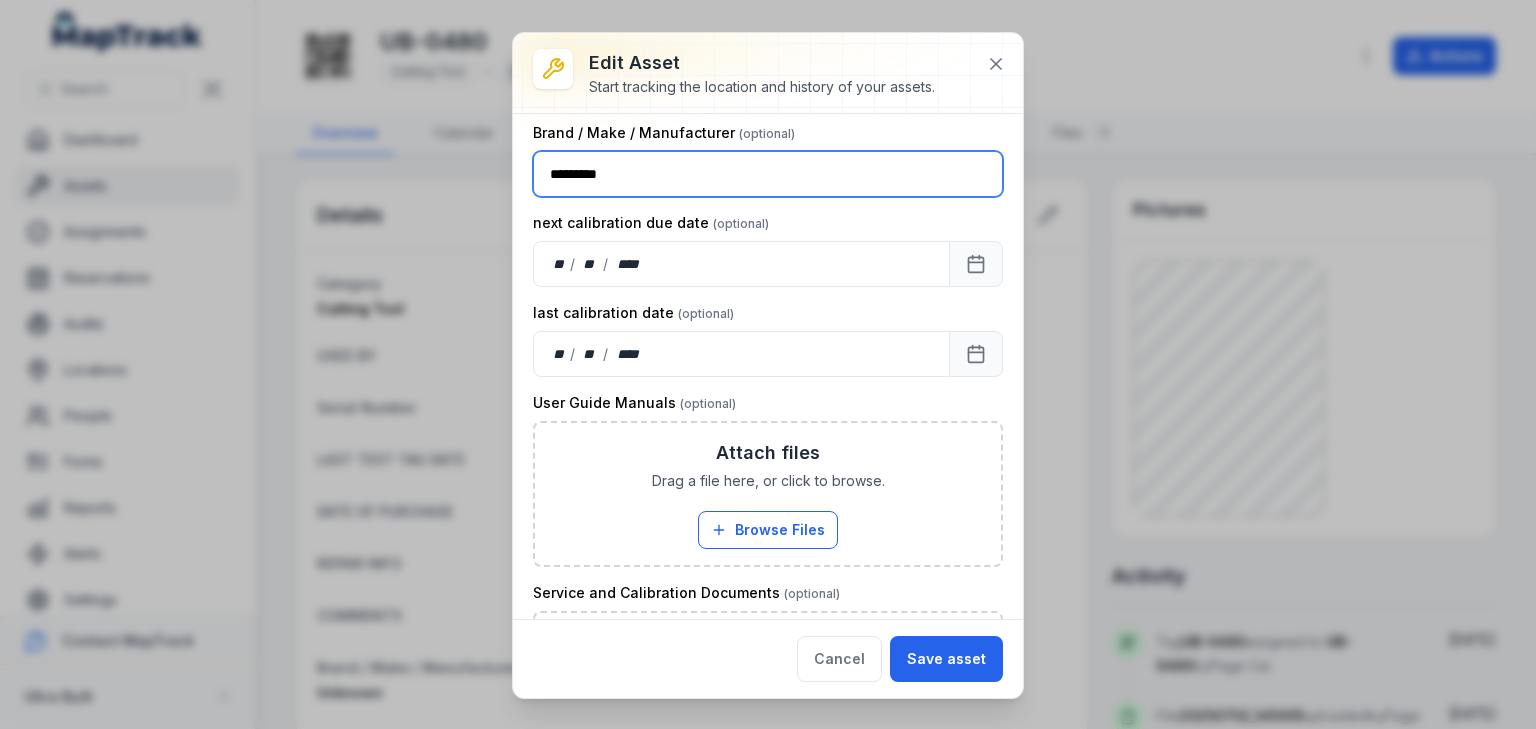 drag, startPoint x: 636, startPoint y: 168, endPoint x: 529, endPoint y: 156, distance: 107.67079 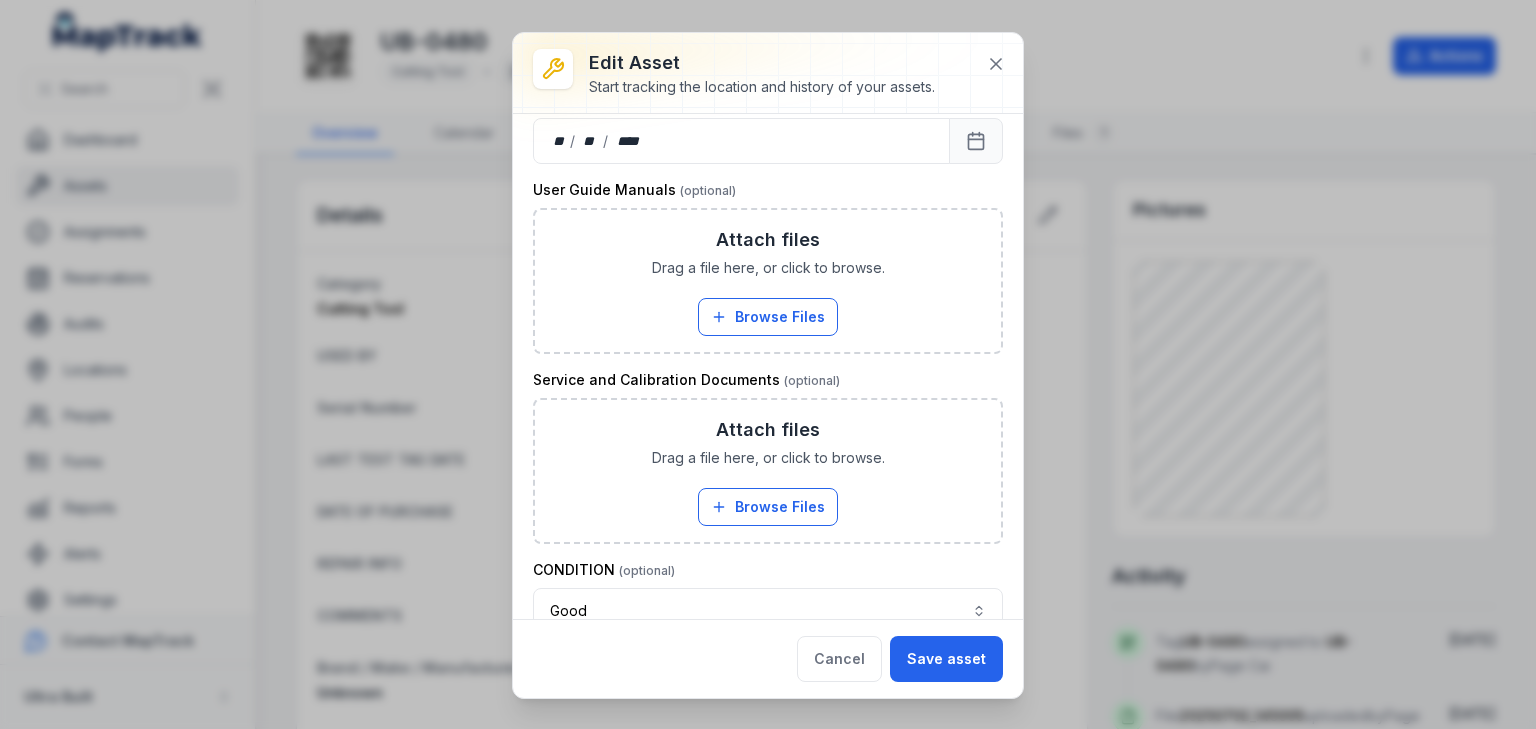 scroll, scrollTop: 1327, scrollLeft: 0, axis: vertical 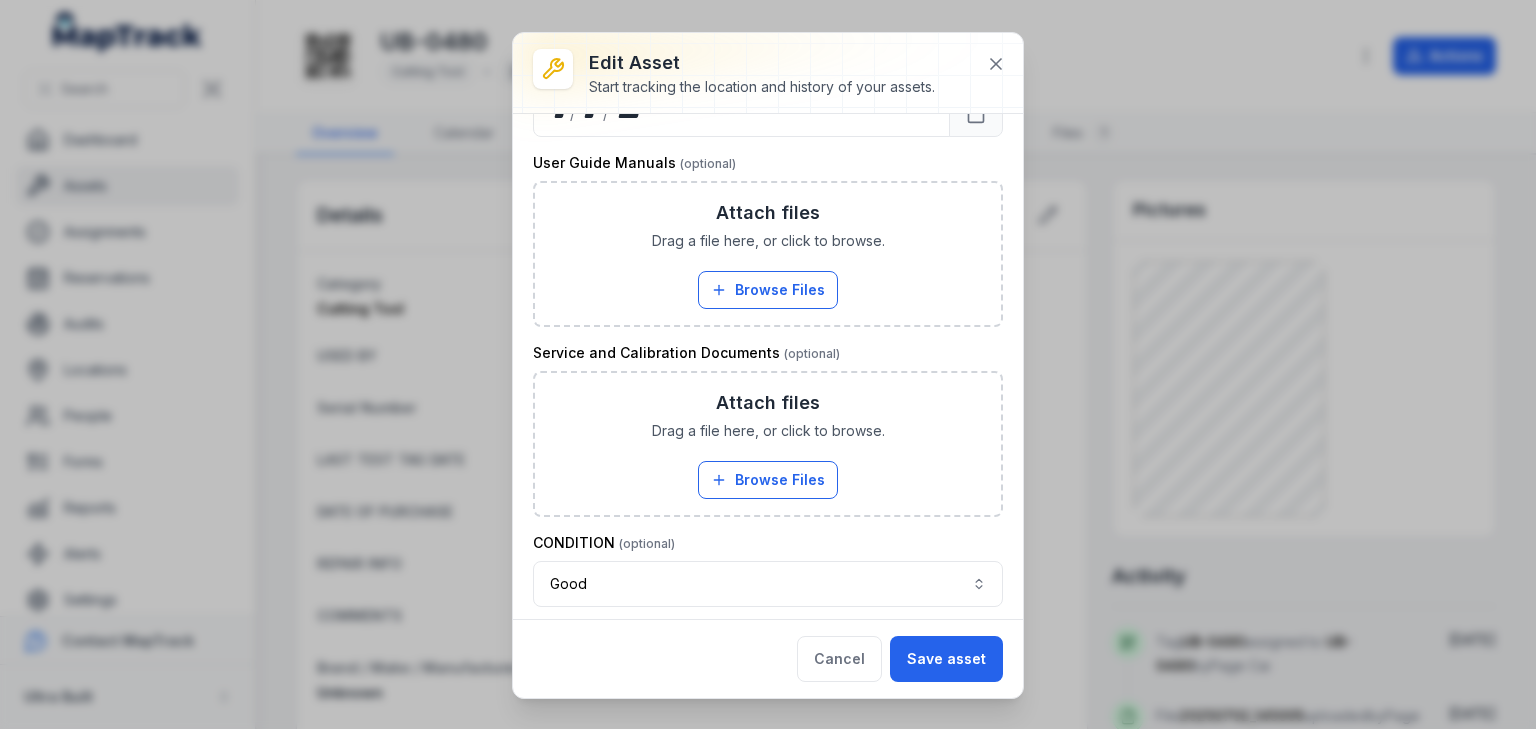 type on "*********" 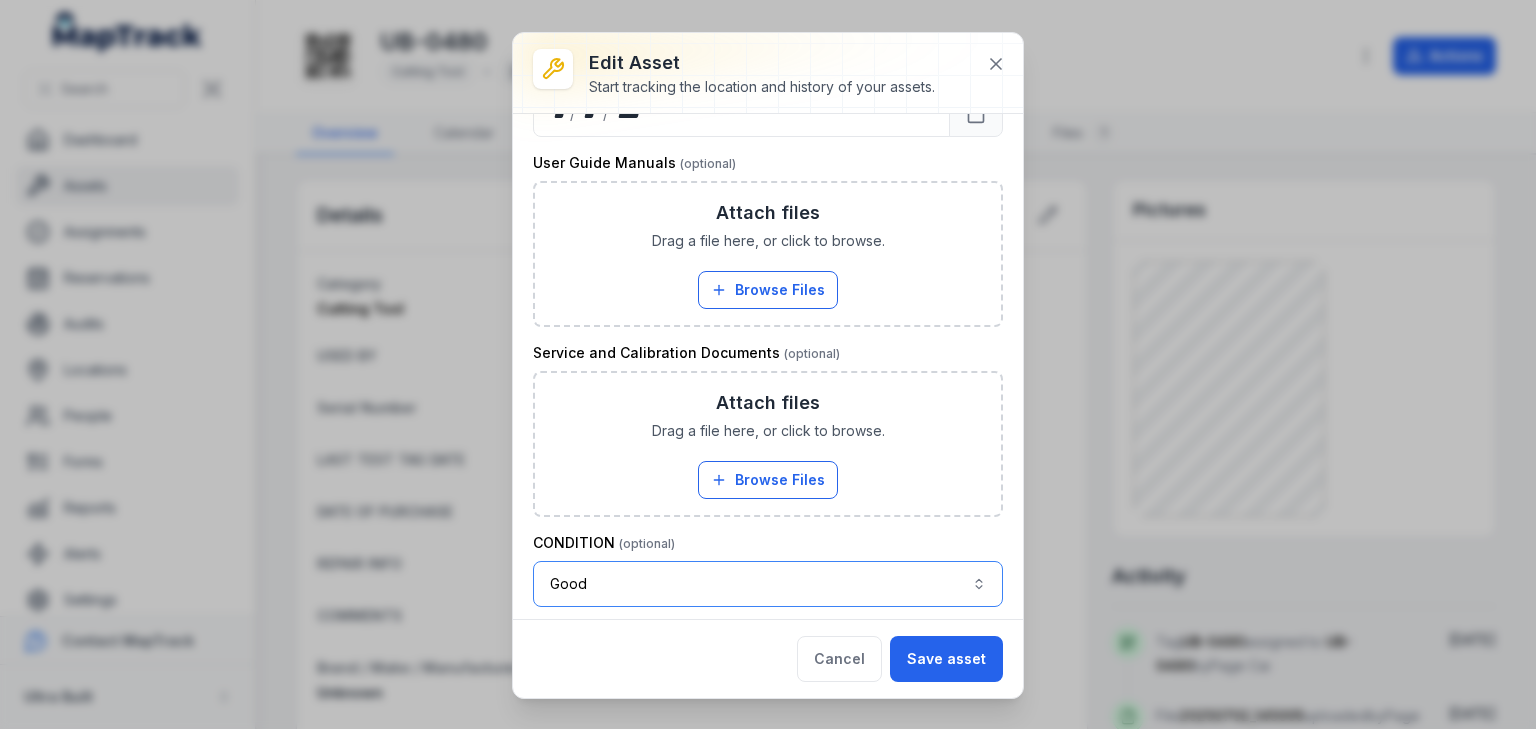 click on "Good ****" at bounding box center [768, 584] 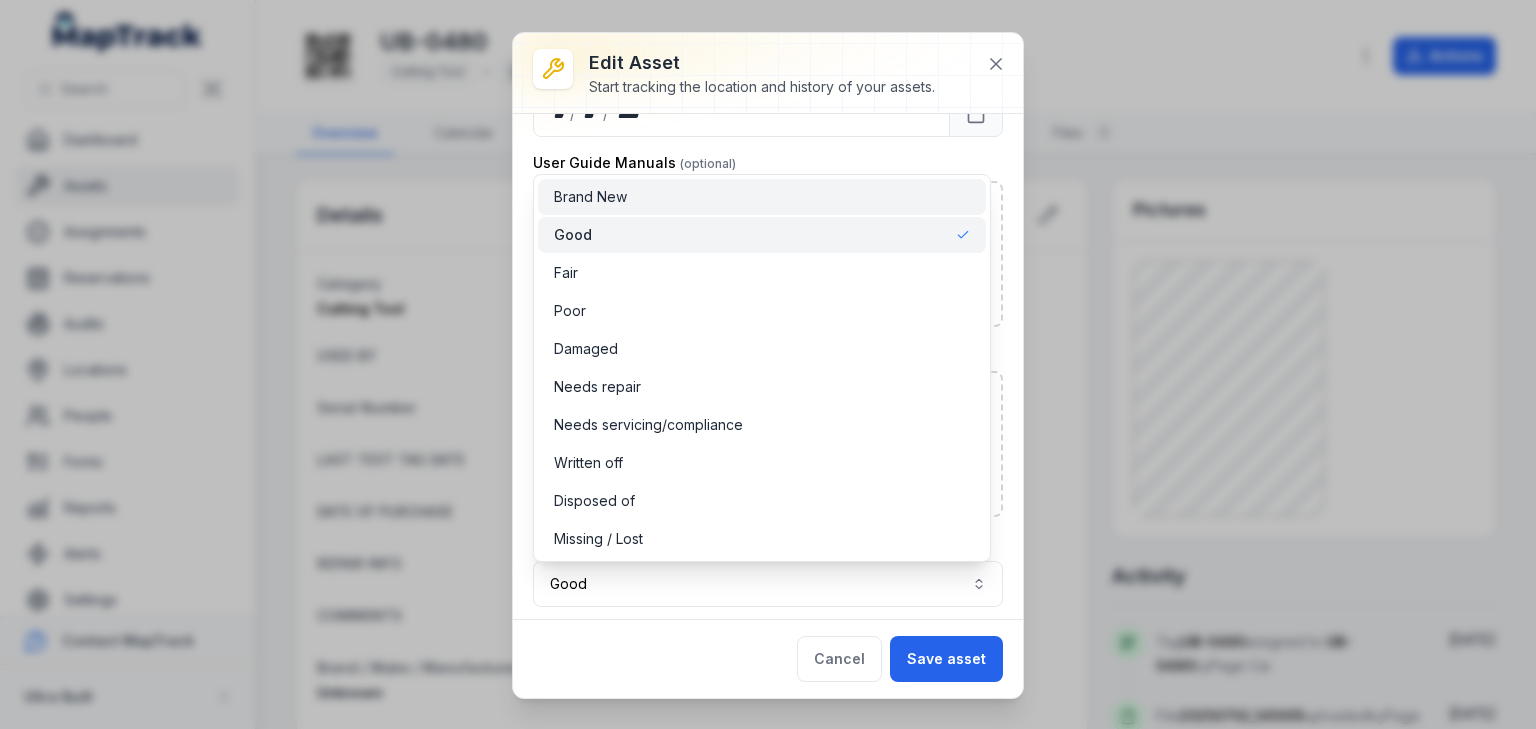 click on "Brand New" at bounding box center (590, 197) 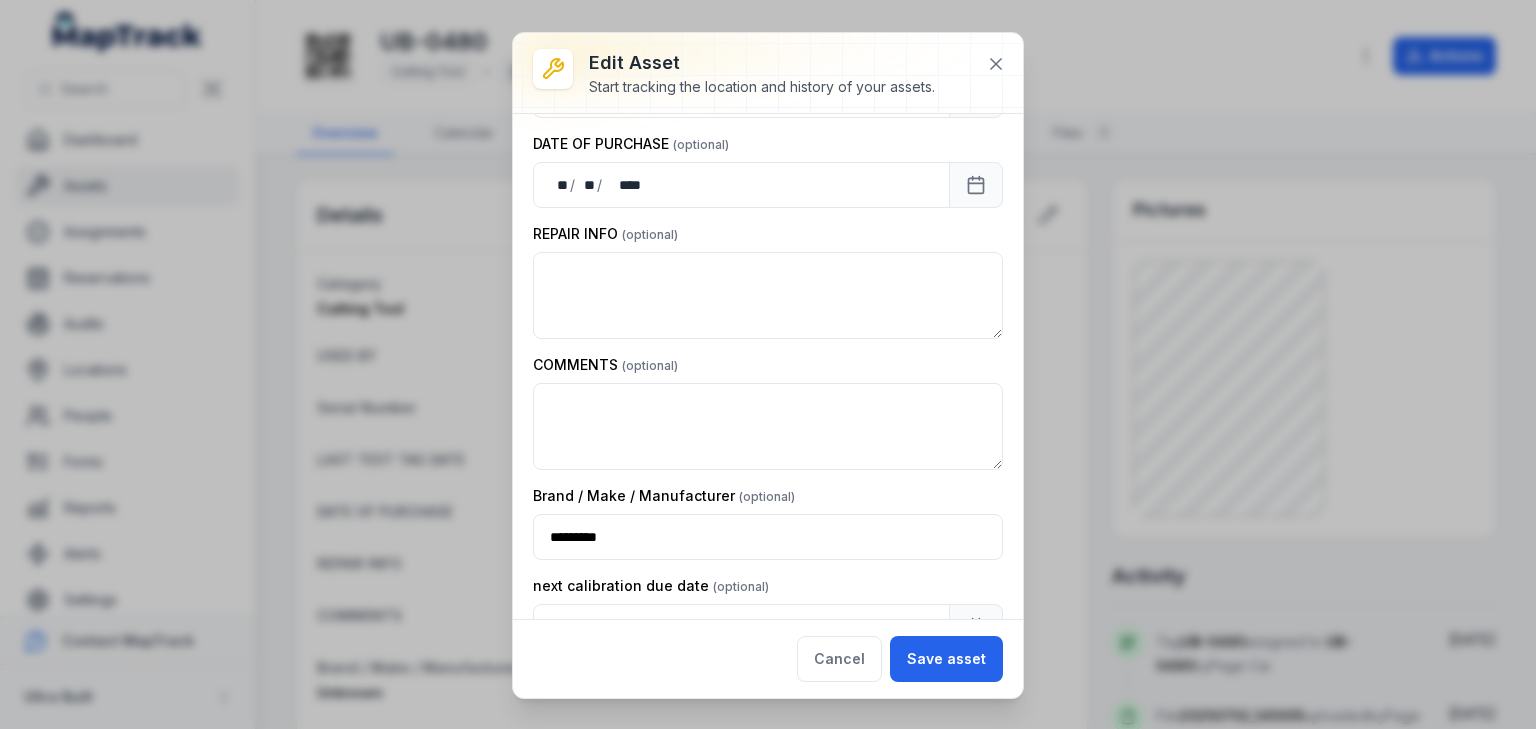 scroll, scrollTop: 527, scrollLeft: 0, axis: vertical 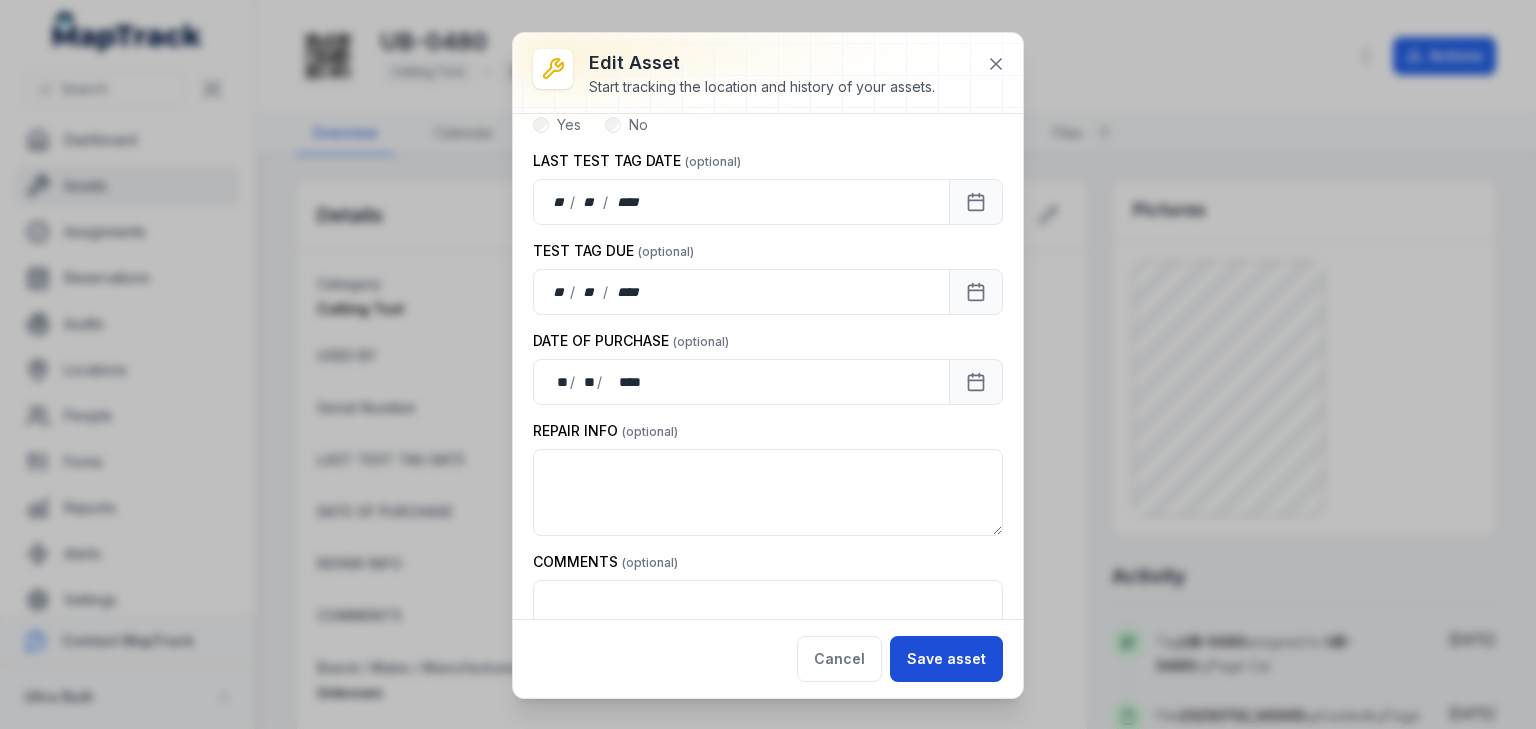 click on "Save asset" at bounding box center [946, 659] 